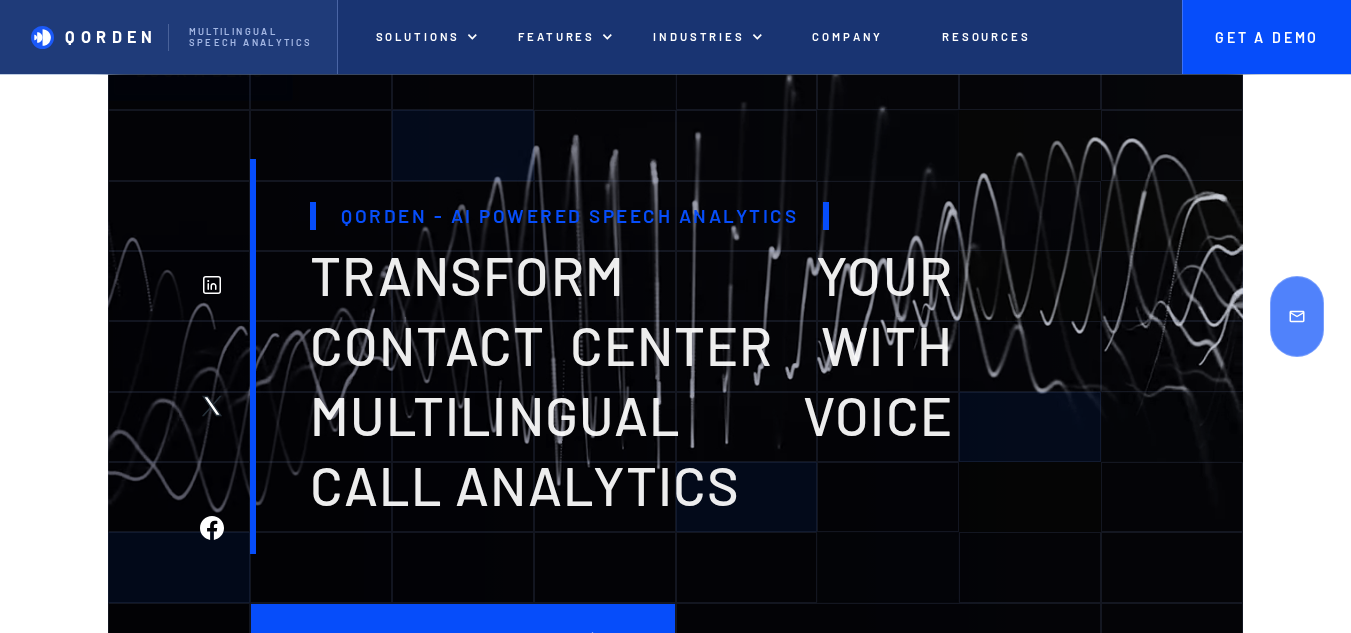 scroll, scrollTop: 735, scrollLeft: 0, axis: vertical 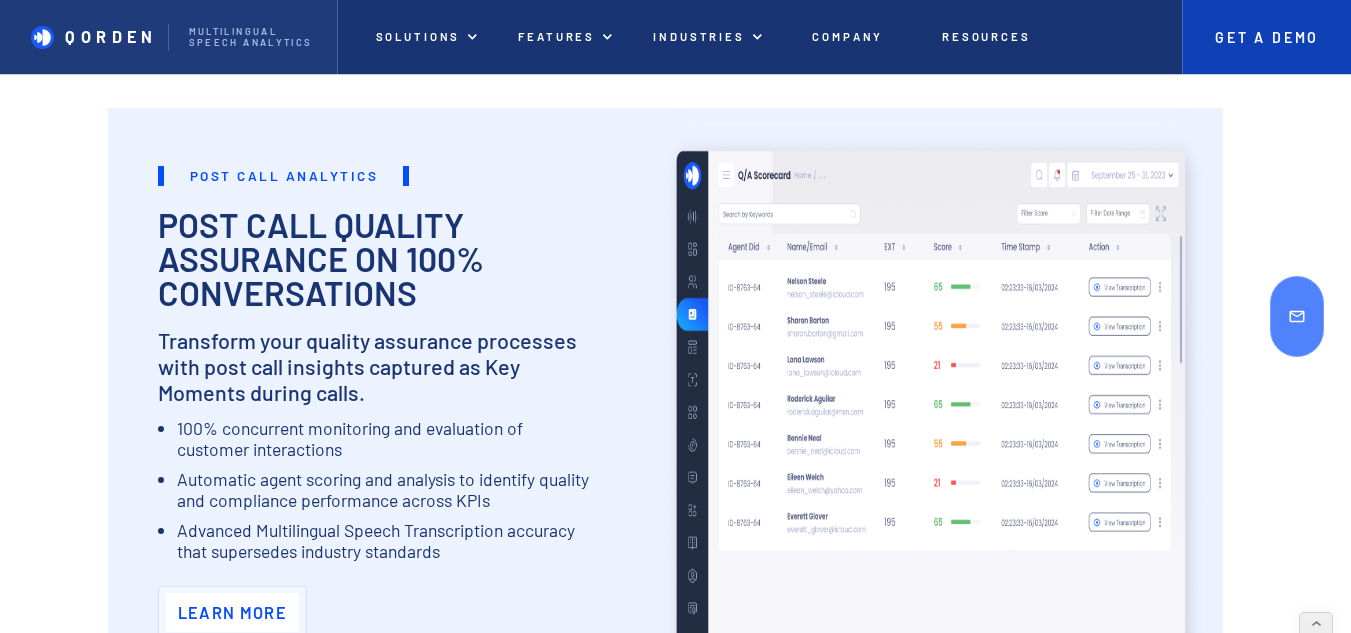 click on "Get A Demo" at bounding box center (1266, 37) 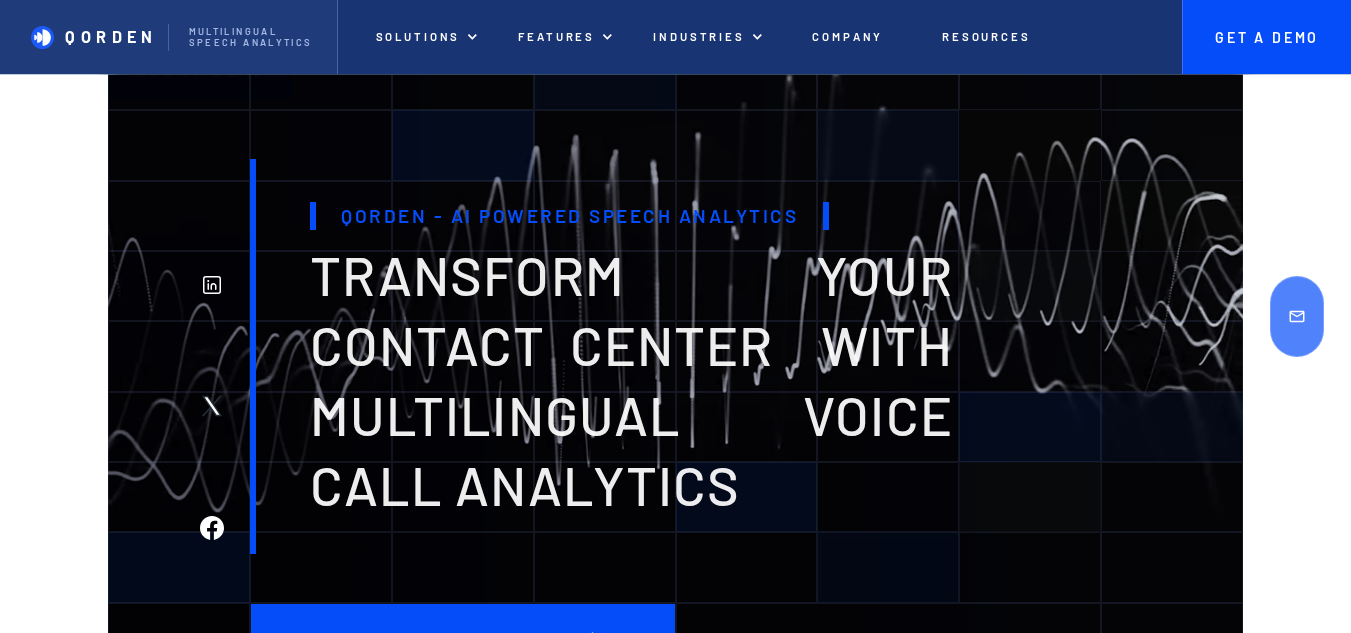 scroll, scrollTop: 0, scrollLeft: 0, axis: both 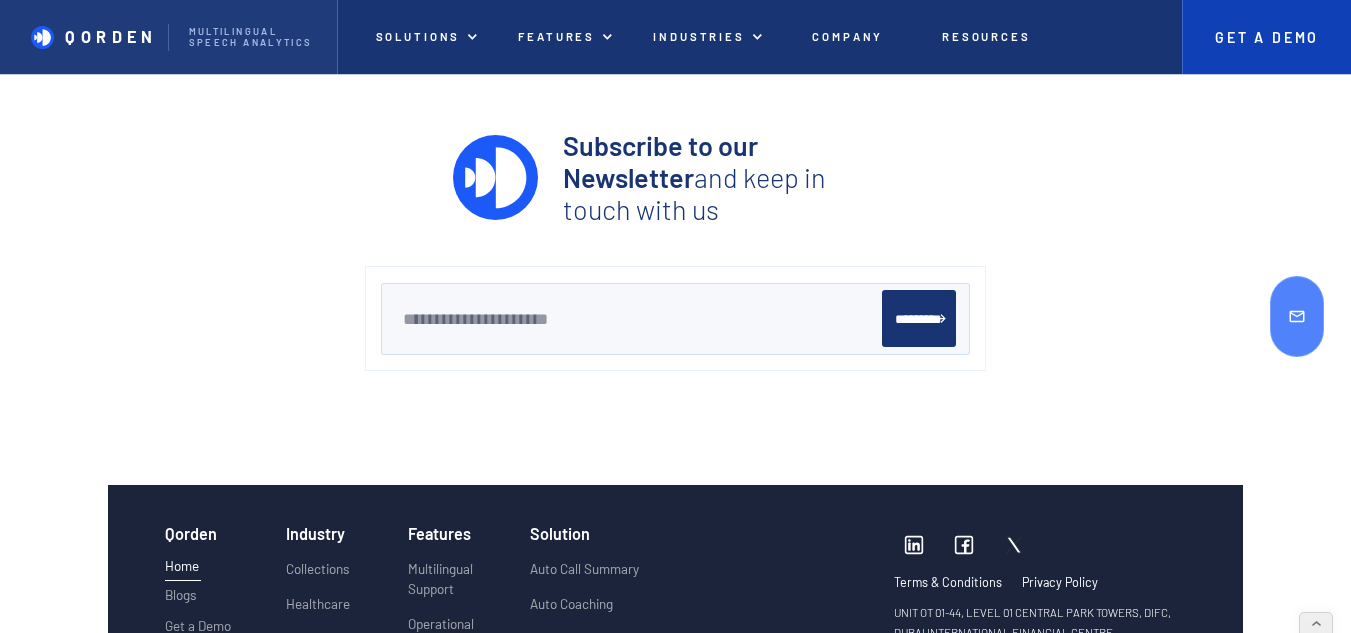 click on "Get A Demo" at bounding box center [1266, 37] 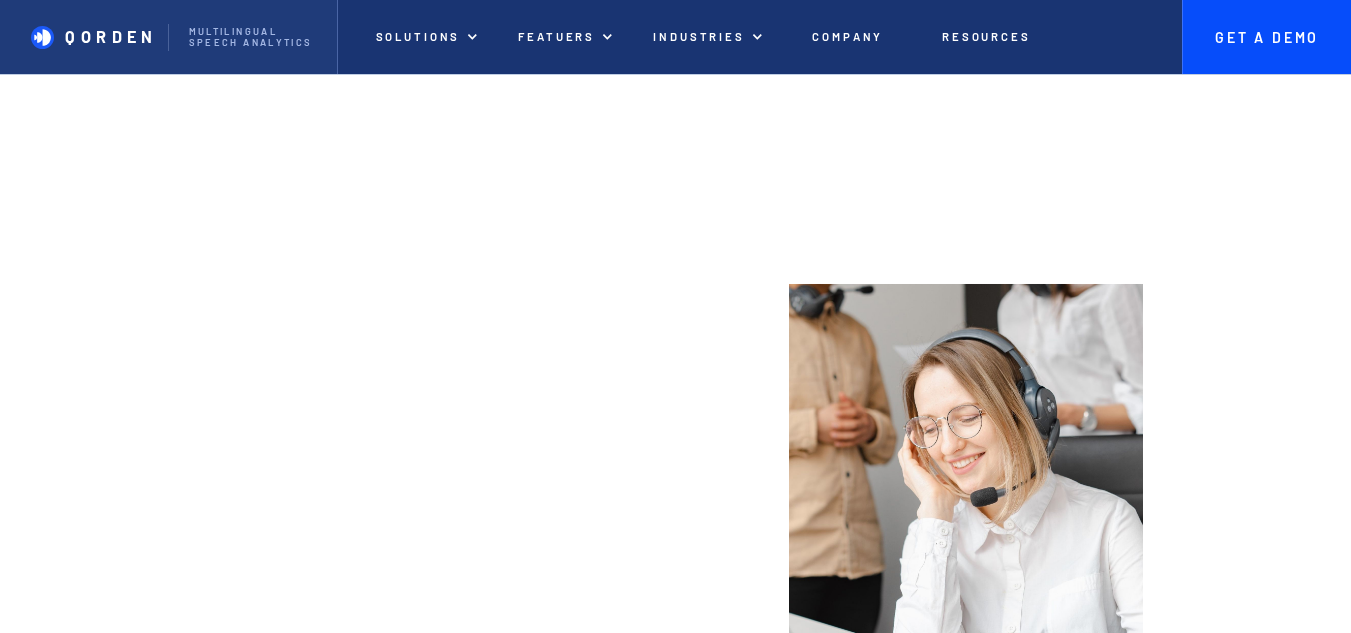 scroll, scrollTop: 0, scrollLeft: 0, axis: both 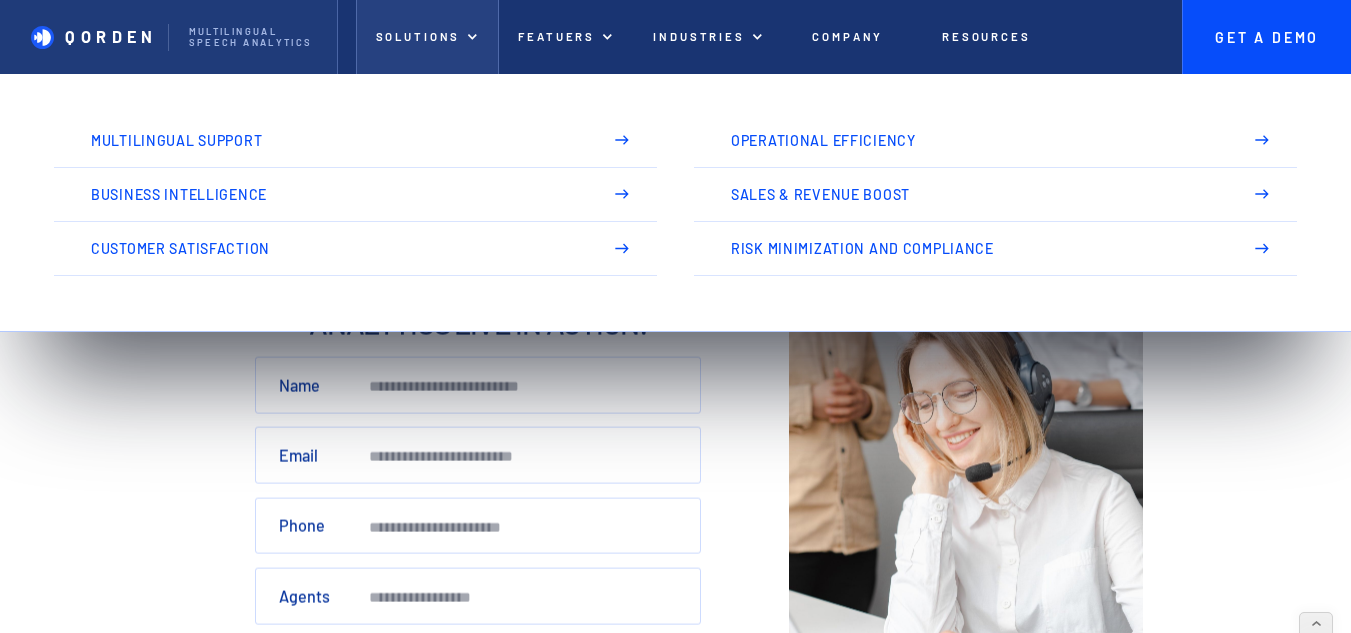 click on "Solutions" at bounding box center [427, 37] 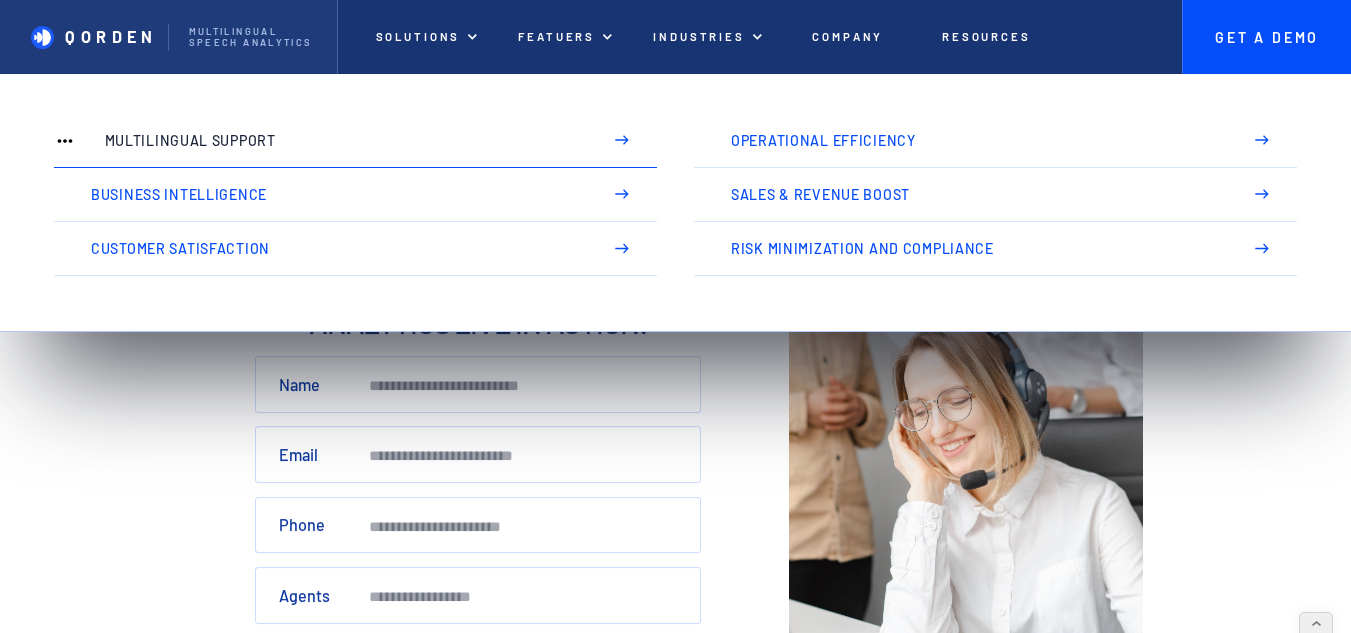 click on "Multilingual Support" at bounding box center [344, 141] 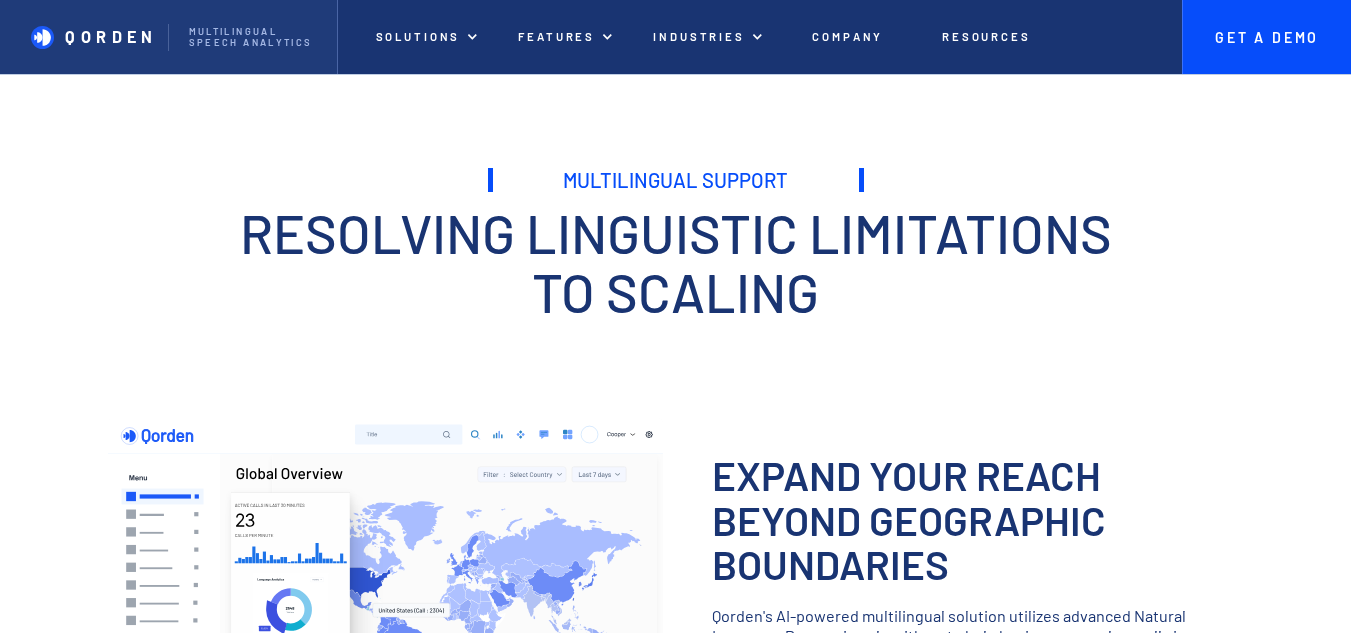 scroll, scrollTop: 0, scrollLeft: 0, axis: both 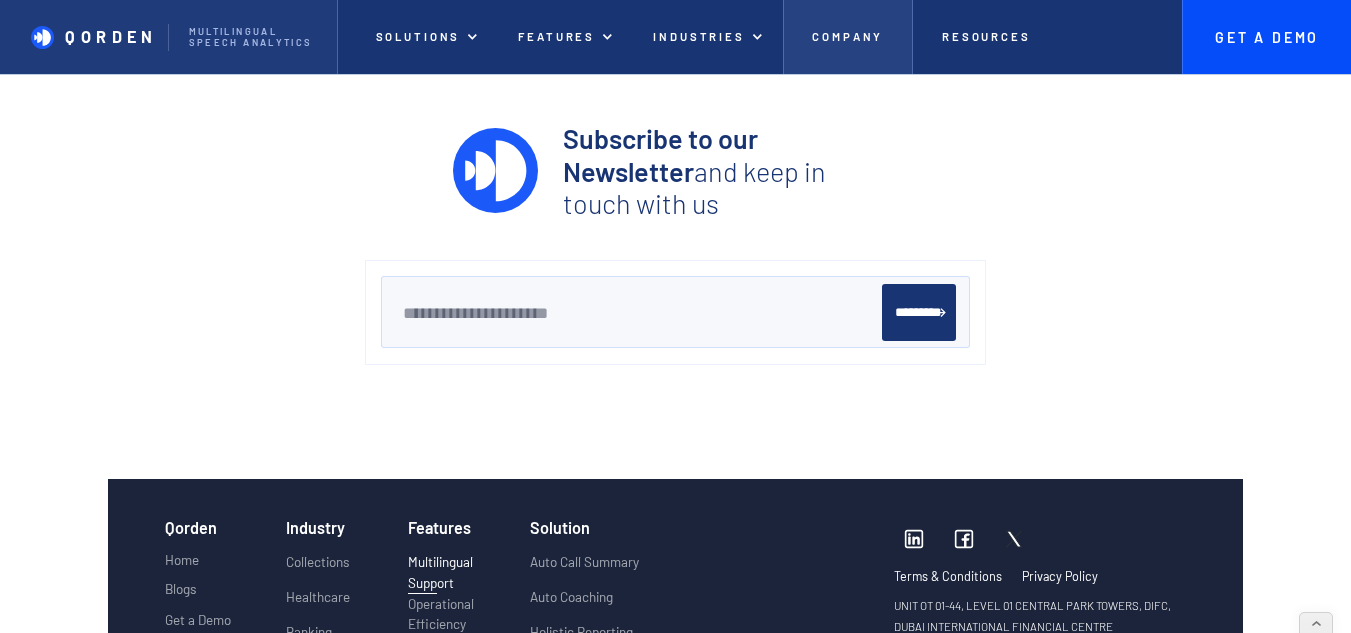 click on "Company" at bounding box center [848, 37] 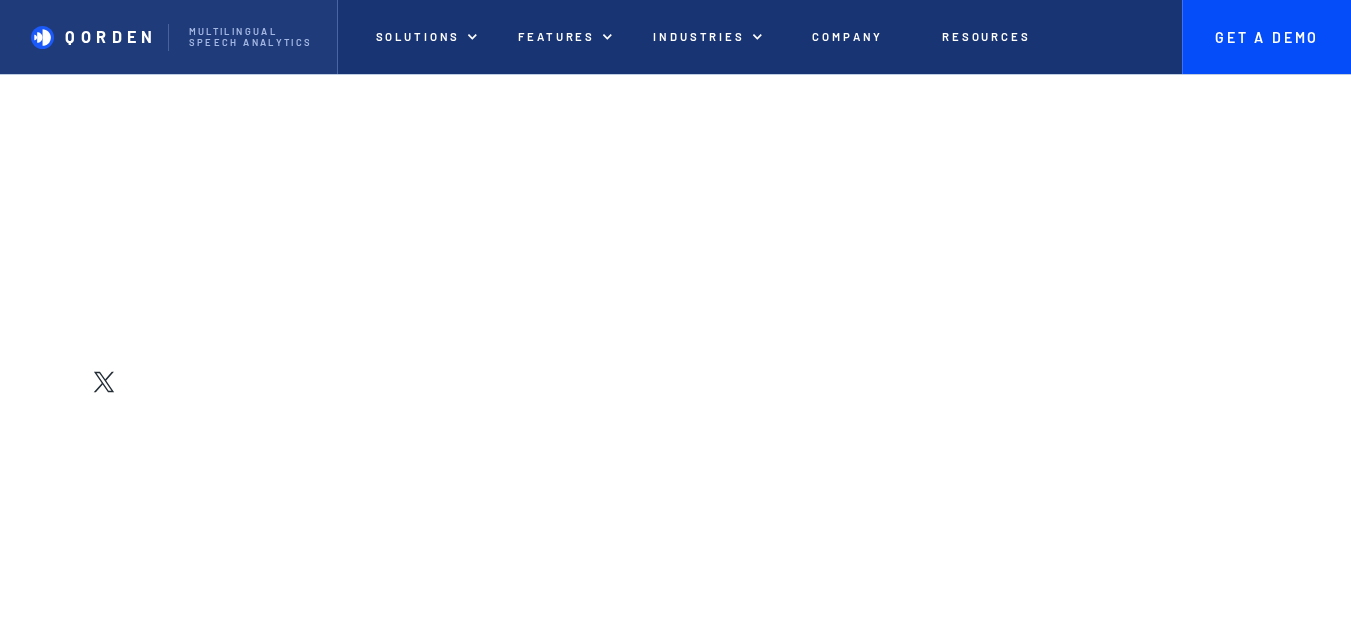 scroll, scrollTop: 0, scrollLeft: 0, axis: both 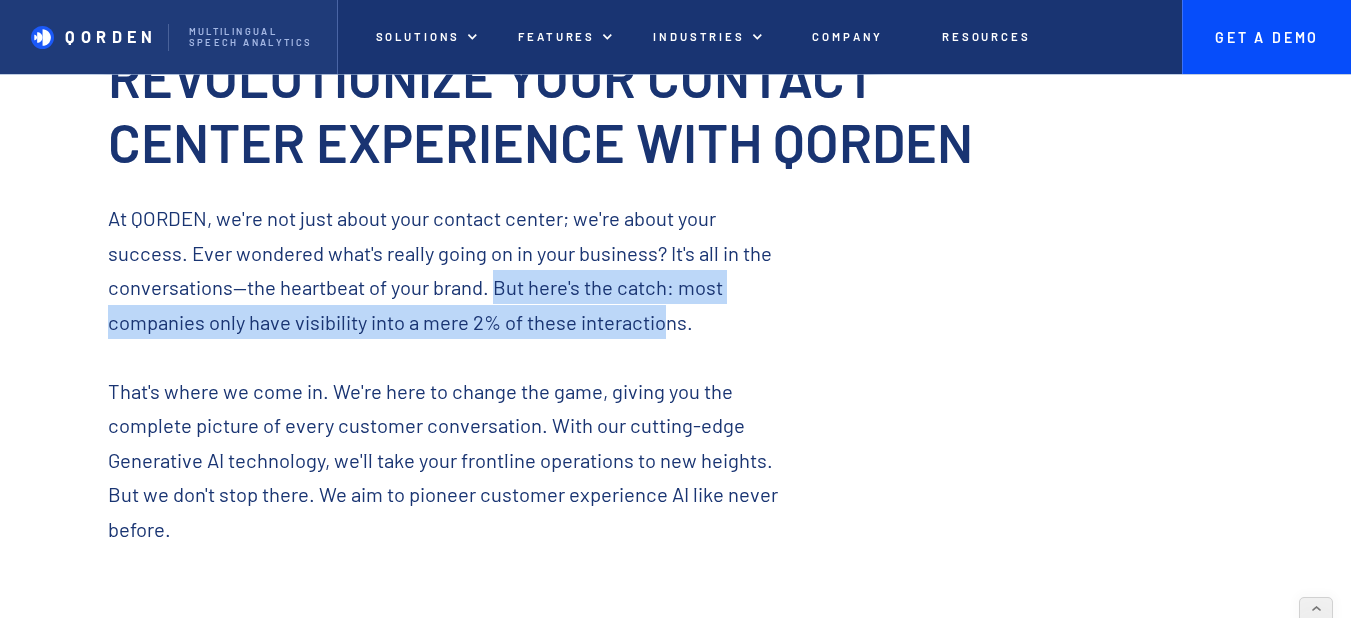 drag, startPoint x: 502, startPoint y: 300, endPoint x: 669, endPoint y: 350, distance: 174.32442 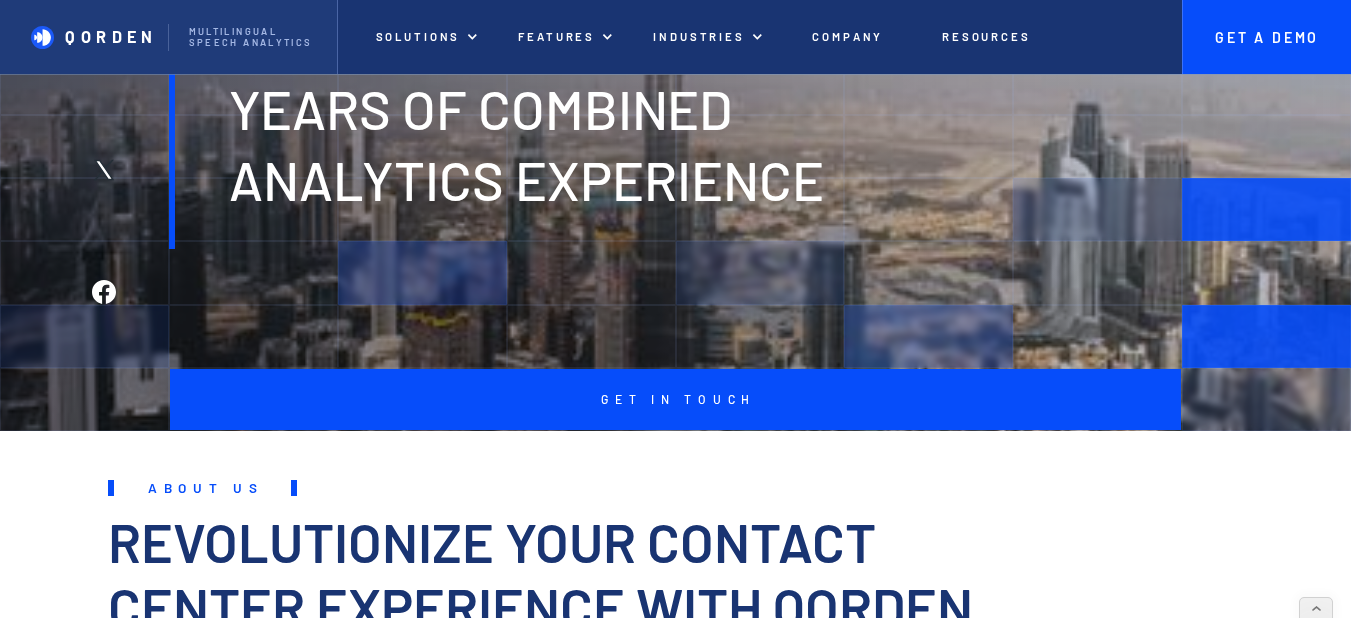 scroll, scrollTop: 0, scrollLeft: 0, axis: both 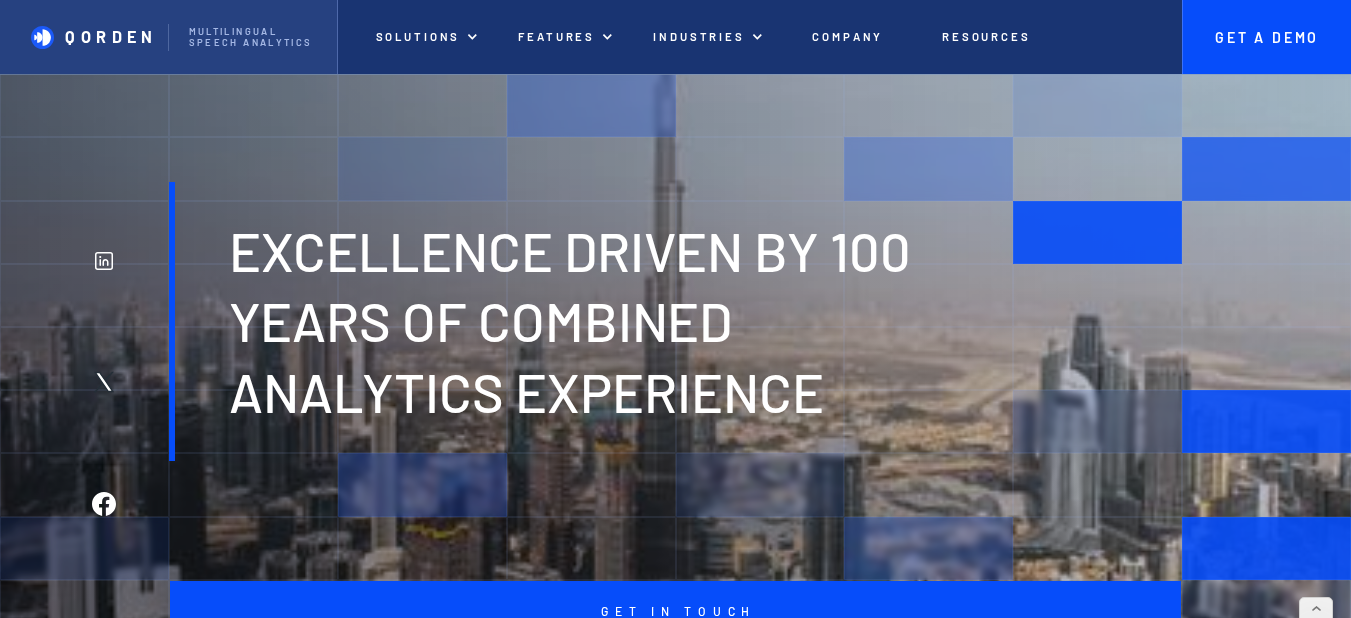 click on "QORDEN" at bounding box center (111, 36) 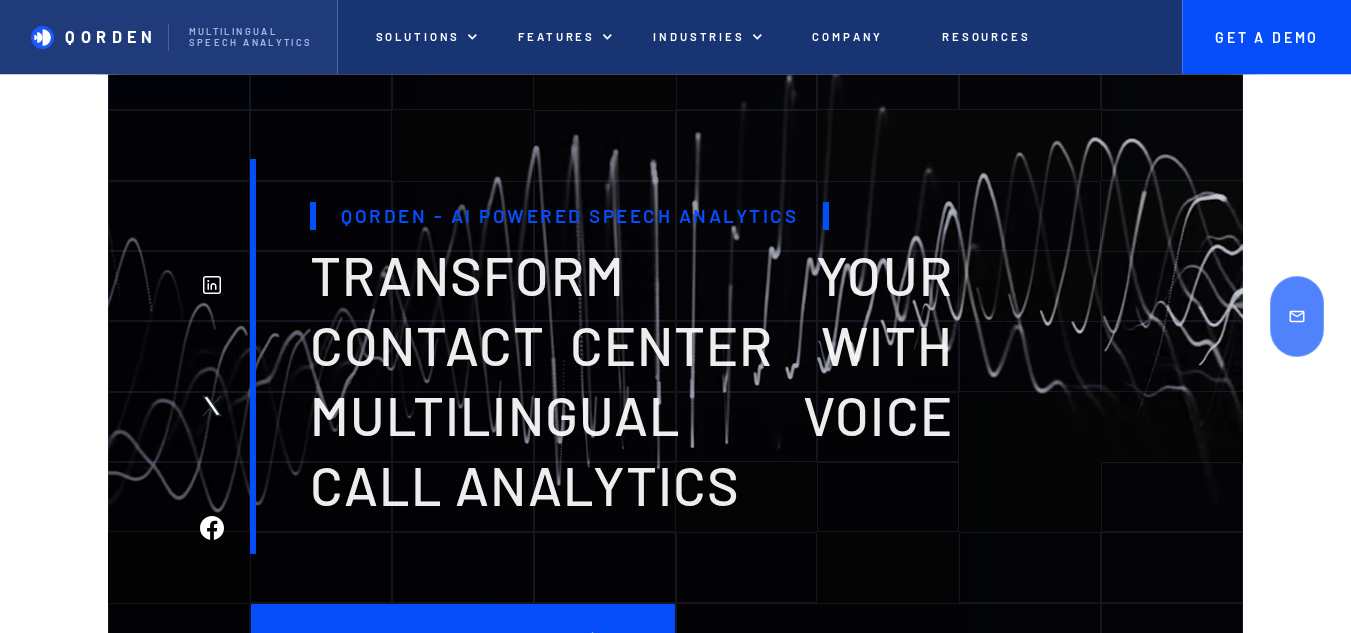 scroll, scrollTop: 0, scrollLeft: 0, axis: both 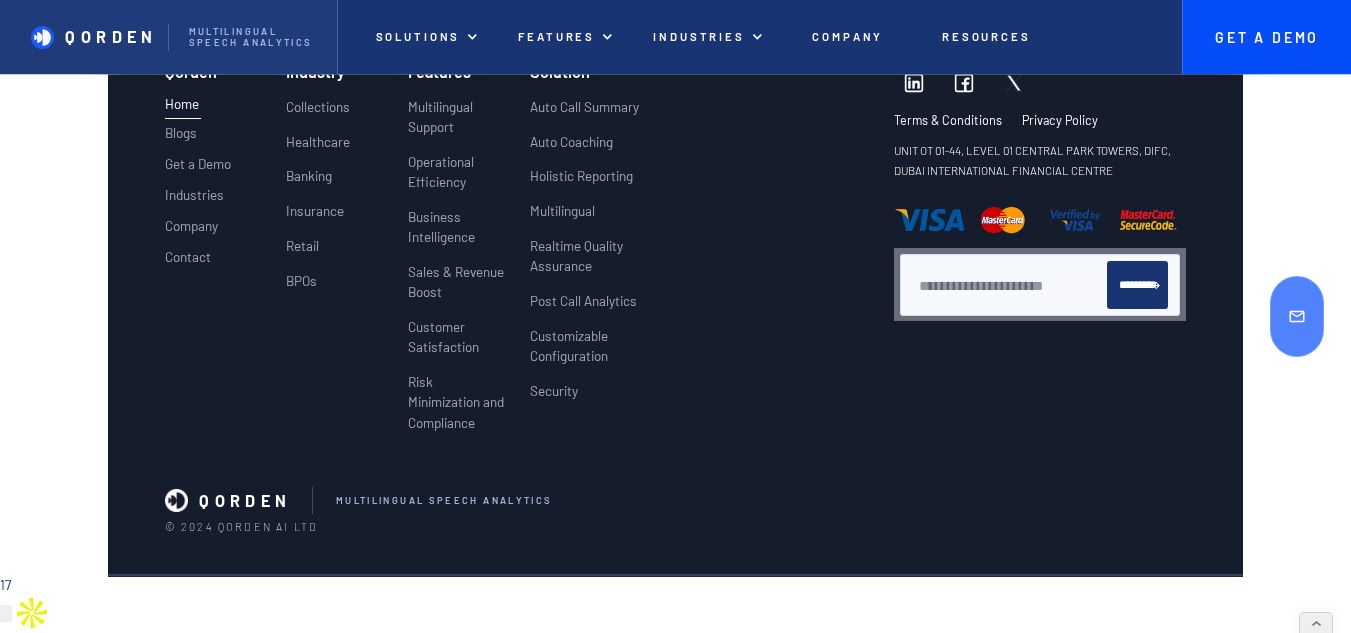 click on "Privacy Policy" at bounding box center (1060, 120) 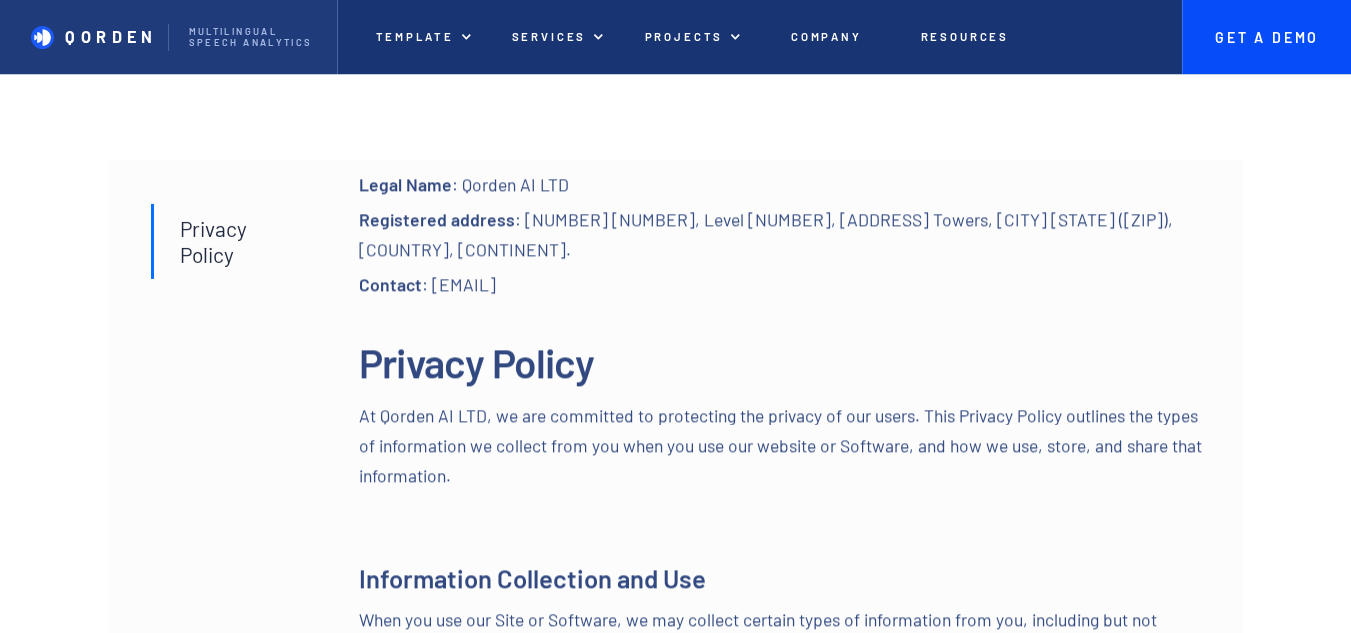 scroll, scrollTop: 0, scrollLeft: 0, axis: both 